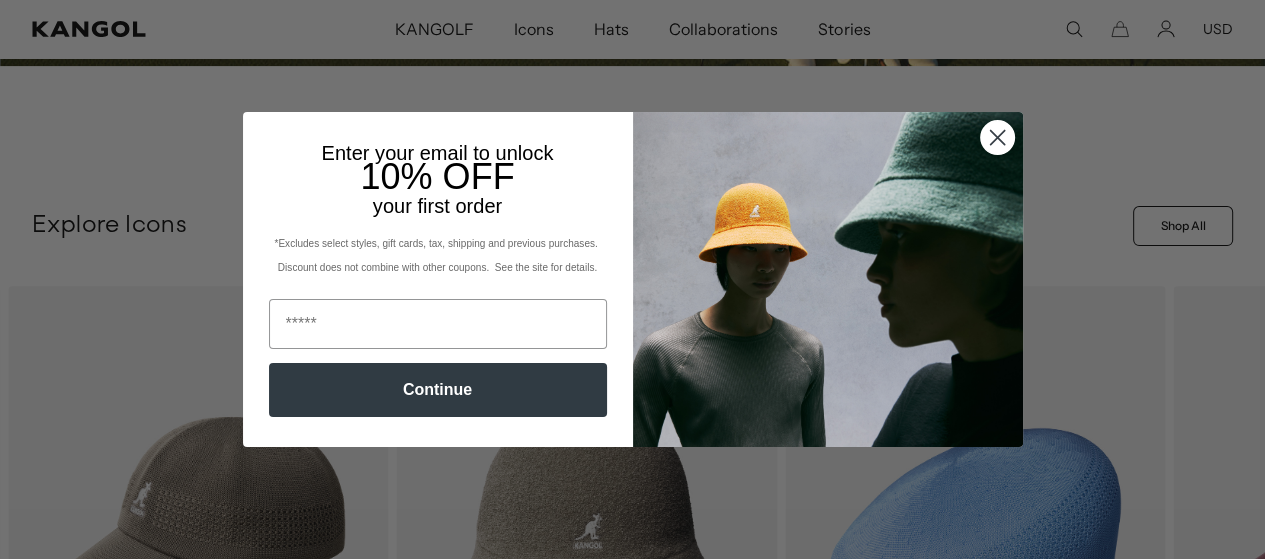 scroll, scrollTop: 515, scrollLeft: 0, axis: vertical 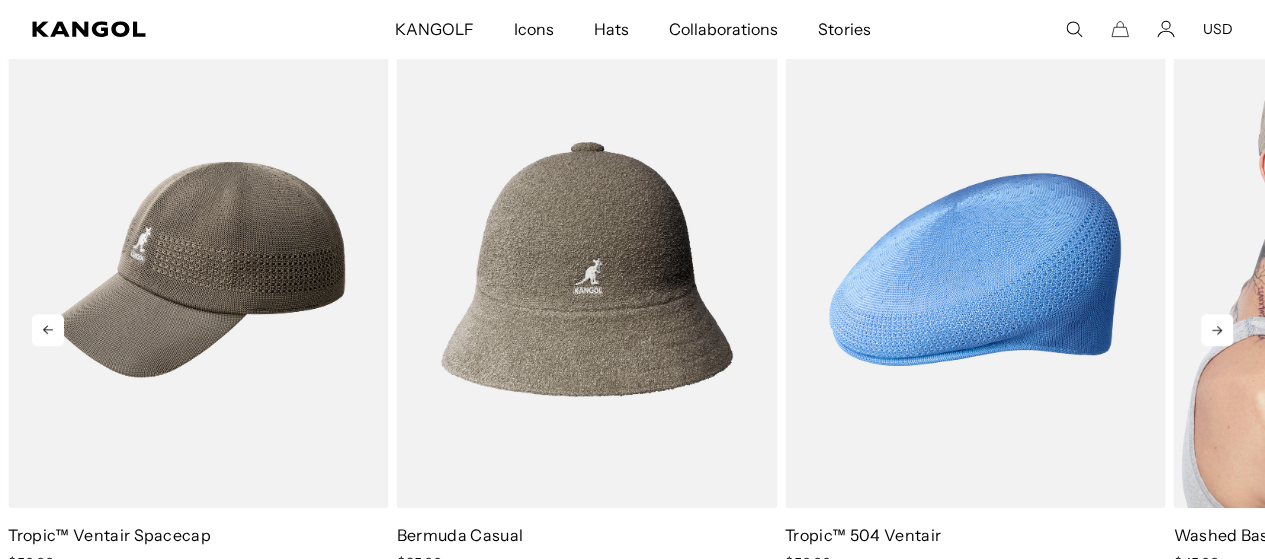 click at bounding box center (1363, 269) 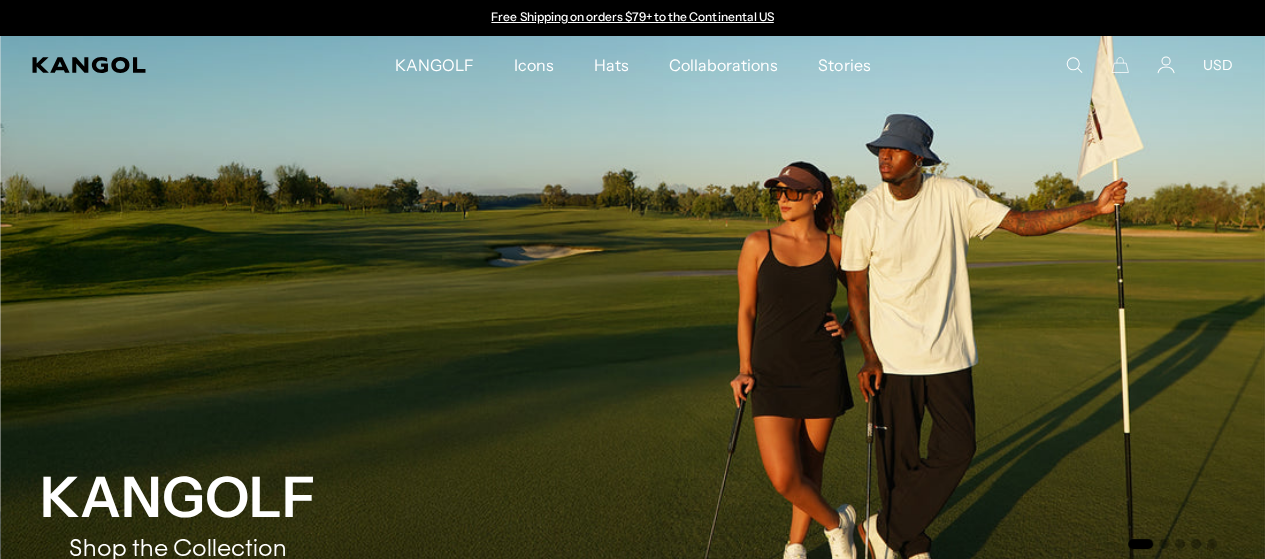 scroll, scrollTop: 0, scrollLeft: 0, axis: both 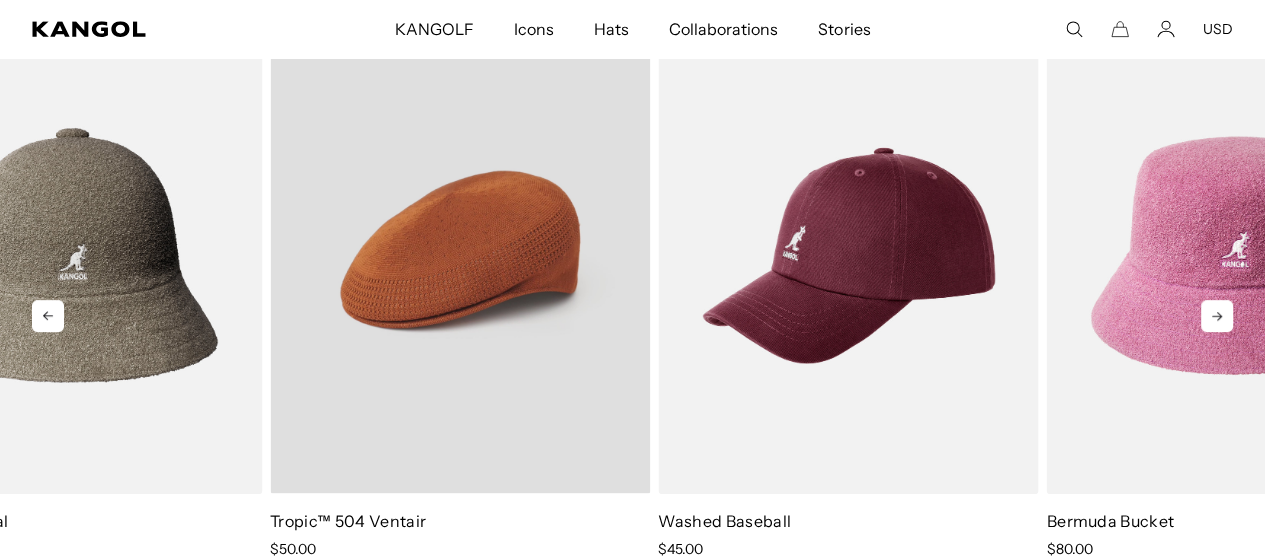 drag, startPoint x: 1136, startPoint y: 339, endPoint x: 630, endPoint y: 294, distance: 507.99704 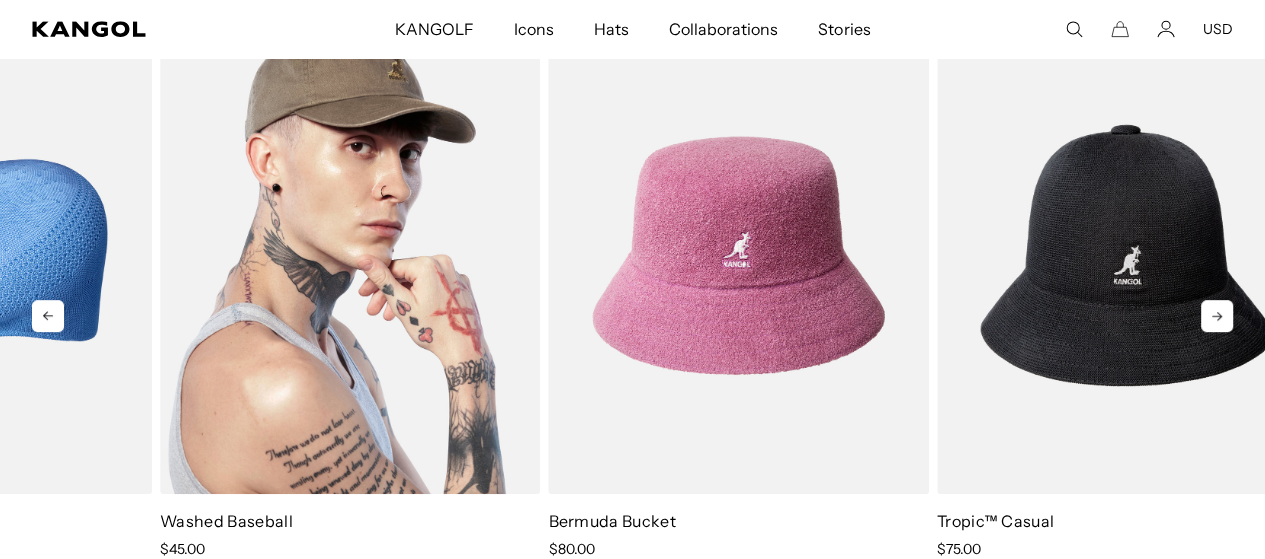 drag, startPoint x: 716, startPoint y: 321, endPoint x: 8, endPoint y: 171, distance: 723.7154 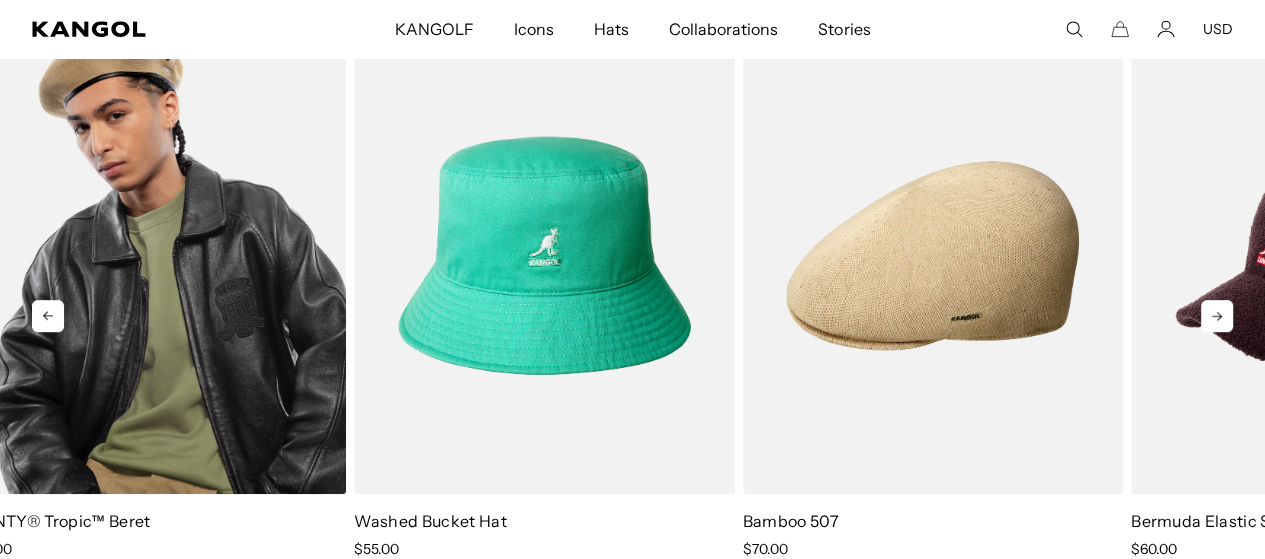 drag, startPoint x: 497, startPoint y: 322, endPoint x: 0, endPoint y: 239, distance: 503.88293 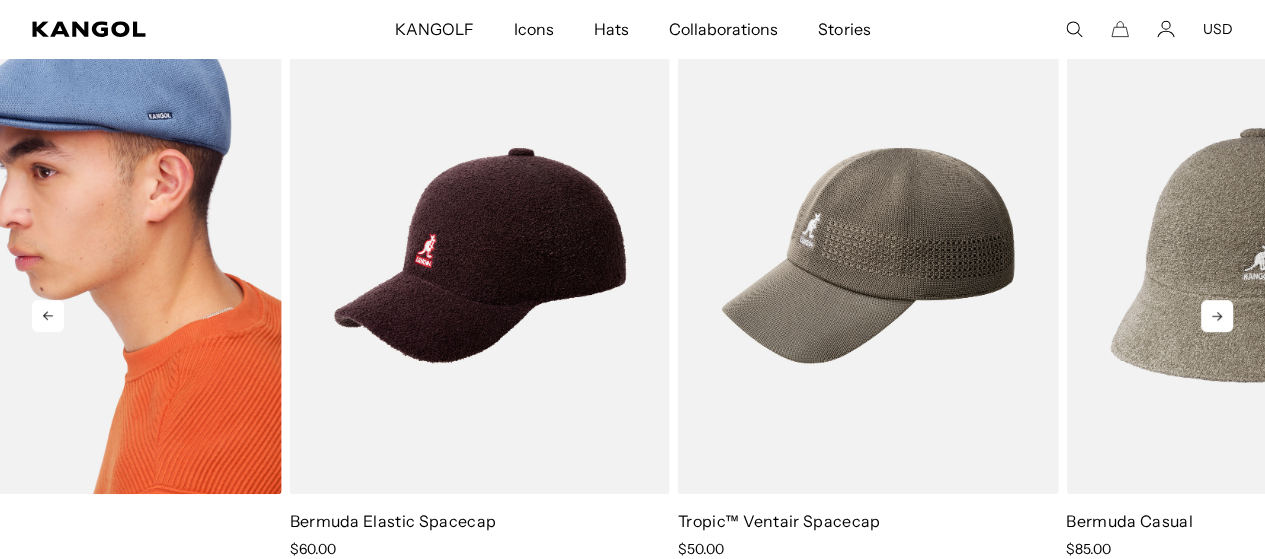 drag, startPoint x: 482, startPoint y: 287, endPoint x: 0, endPoint y: 191, distance: 491.4672 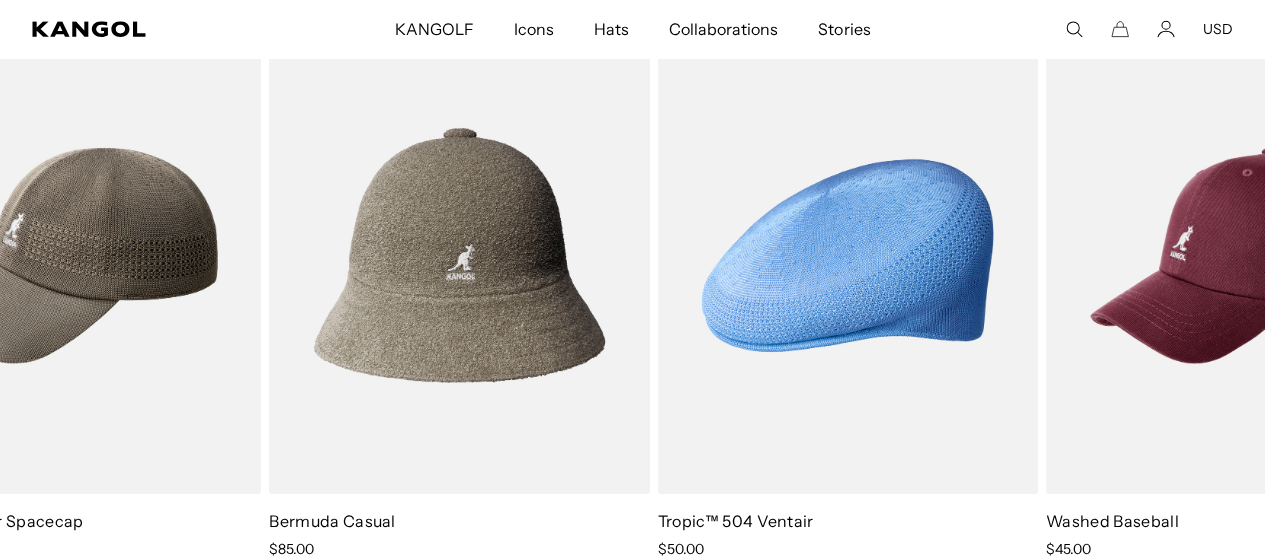 drag, startPoint x: 882, startPoint y: 248, endPoint x: 0, endPoint y: 43, distance: 905.5104 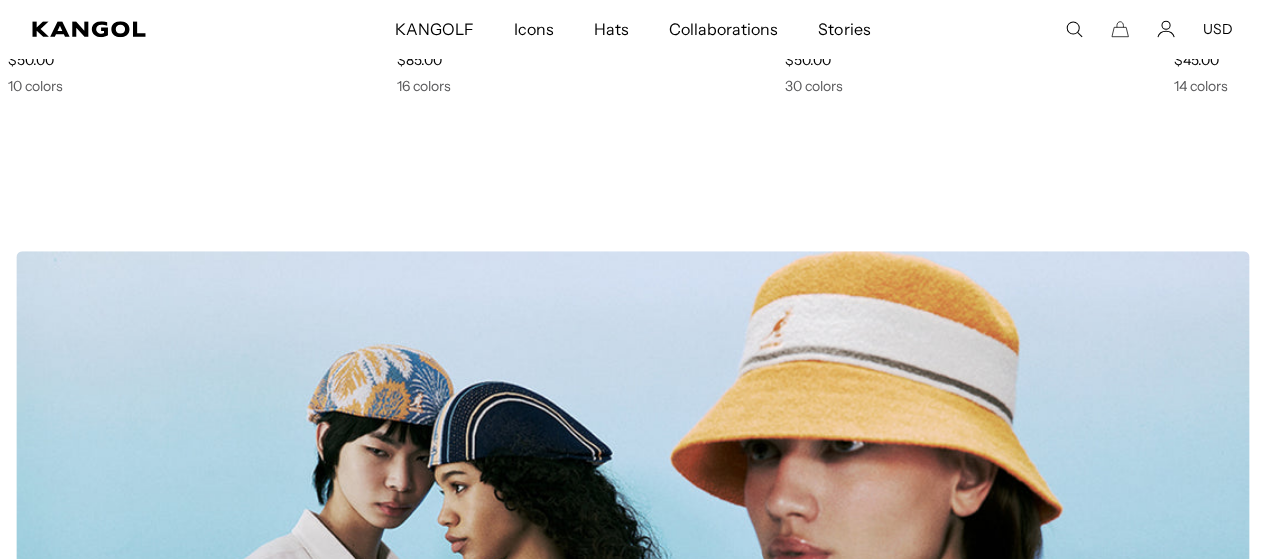 scroll, scrollTop: 1436, scrollLeft: 0, axis: vertical 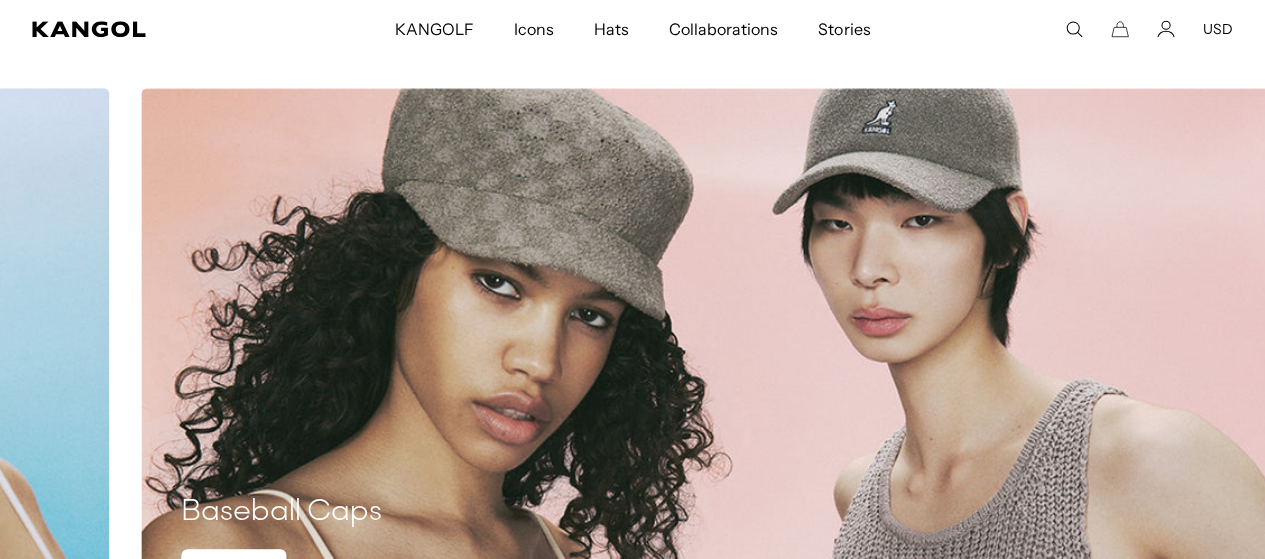 drag, startPoint x: 1137, startPoint y: 112, endPoint x: 0, endPoint y: -99, distance: 1156.4126 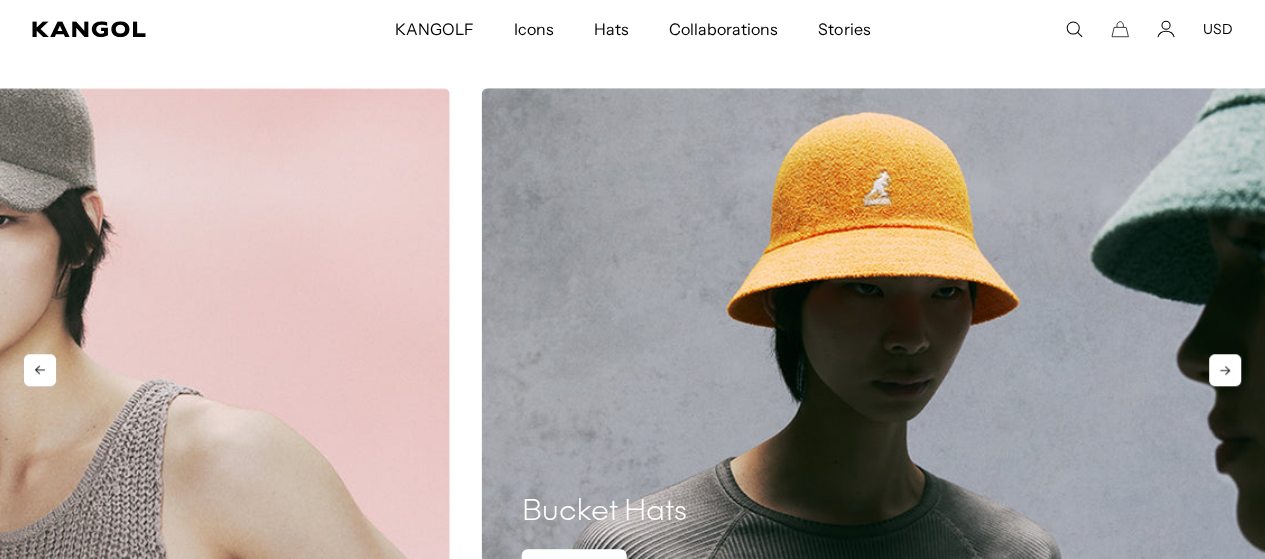 drag, startPoint x: 907, startPoint y: 187, endPoint x: 107, endPoint y: 86, distance: 806.3504 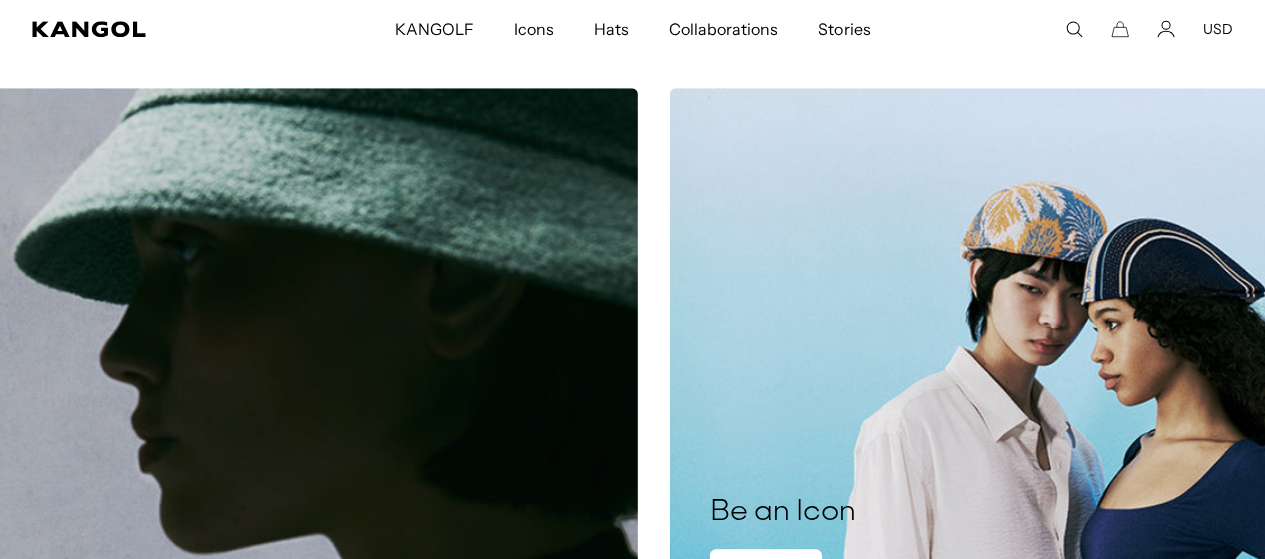 drag, startPoint x: 608, startPoint y: 179, endPoint x: 0, endPoint y: 63, distance: 618.96686 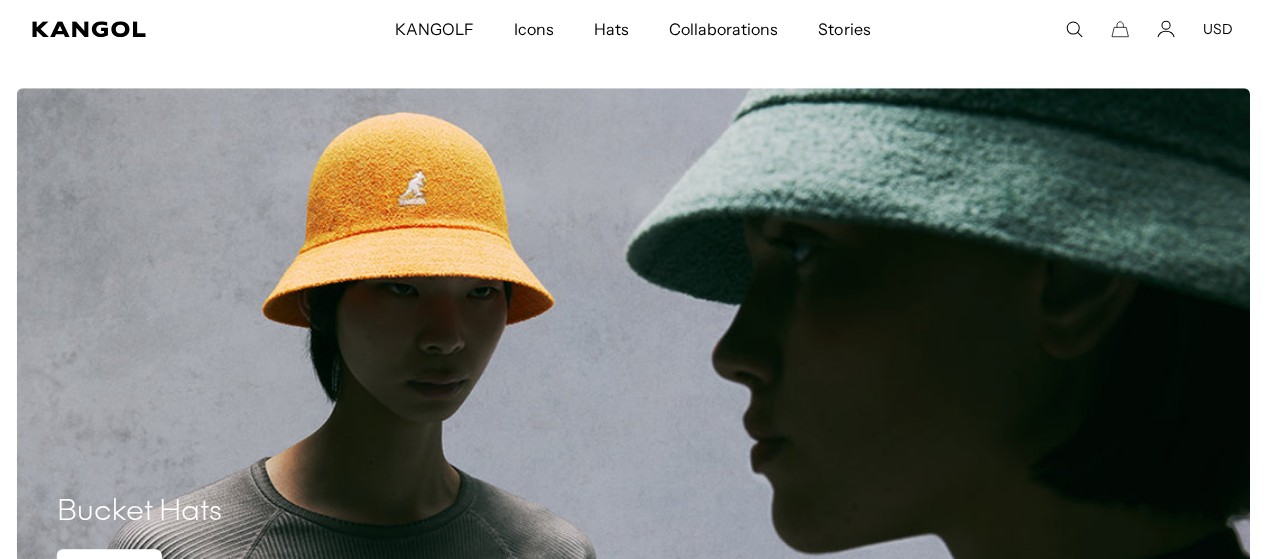 click on "Previous
Next
Unmute
Mute
Play
Pause
Spring/Summer '25" at bounding box center (632, 400) 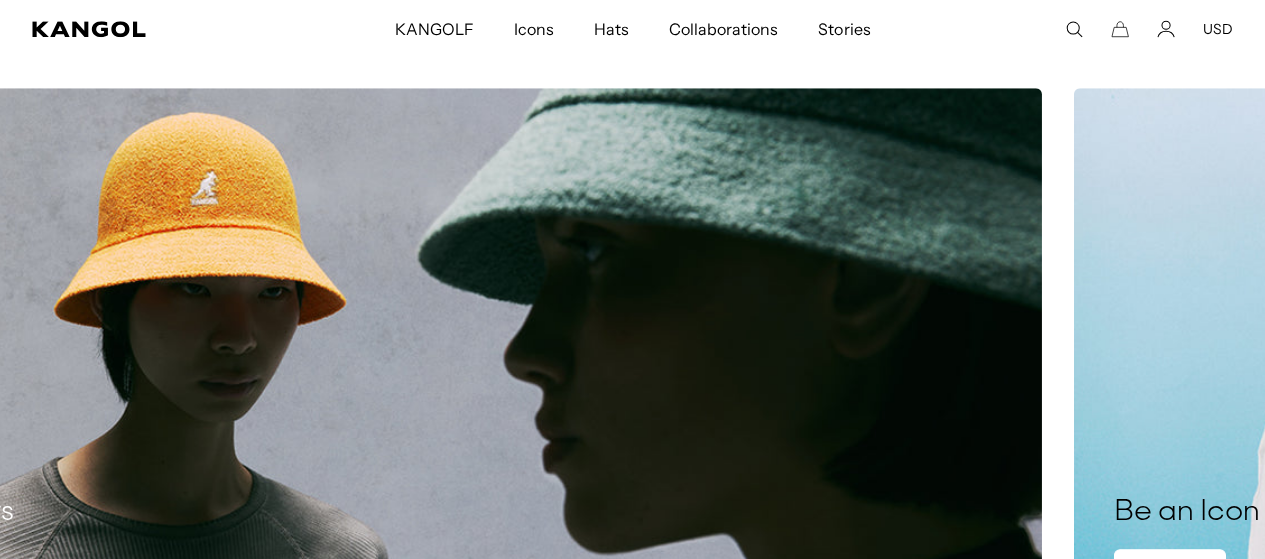 drag, startPoint x: 208, startPoint y: 76, endPoint x: 0, endPoint y: -81, distance: 260.60123 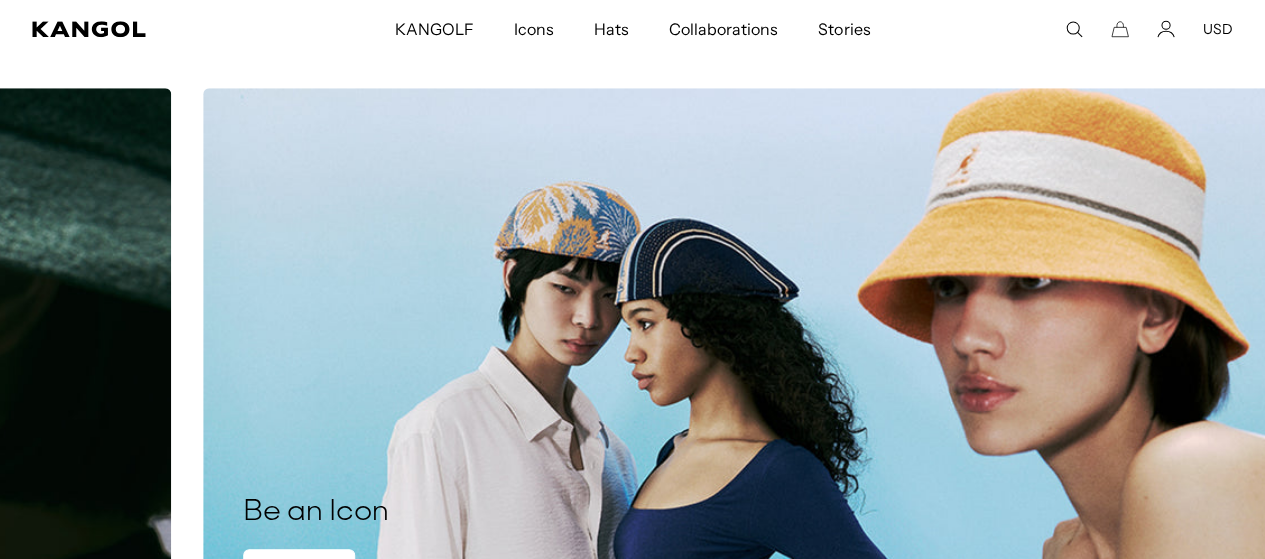 drag, startPoint x: 1166, startPoint y: 217, endPoint x: 88, endPoint y: 1, distance: 1099.4271 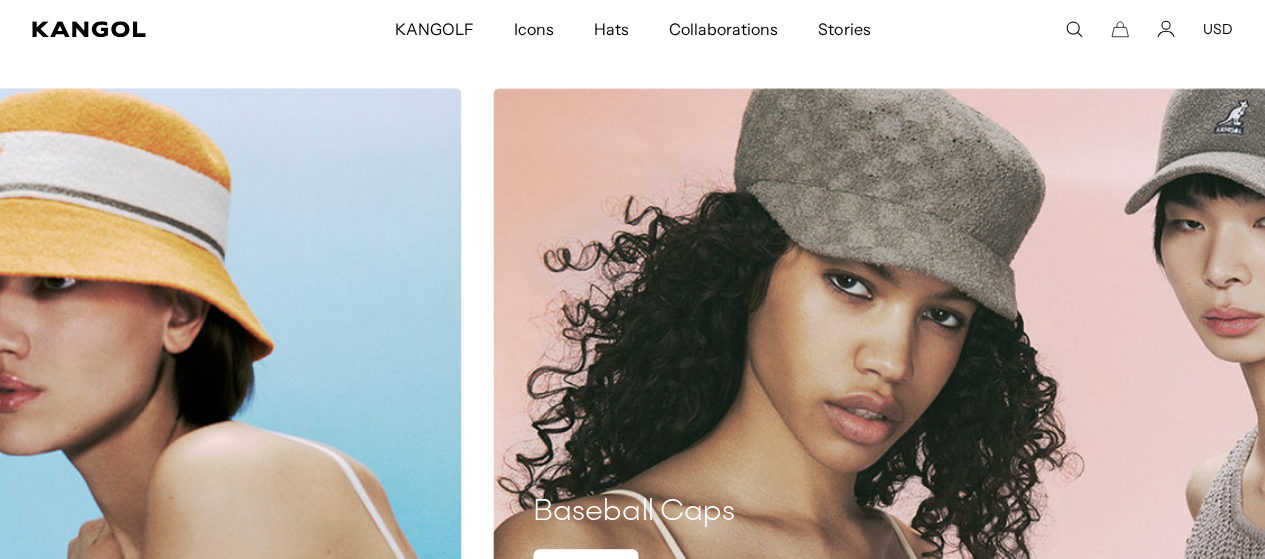 drag, startPoint x: 787, startPoint y: 181, endPoint x: 0, endPoint y: -33, distance: 815.5765 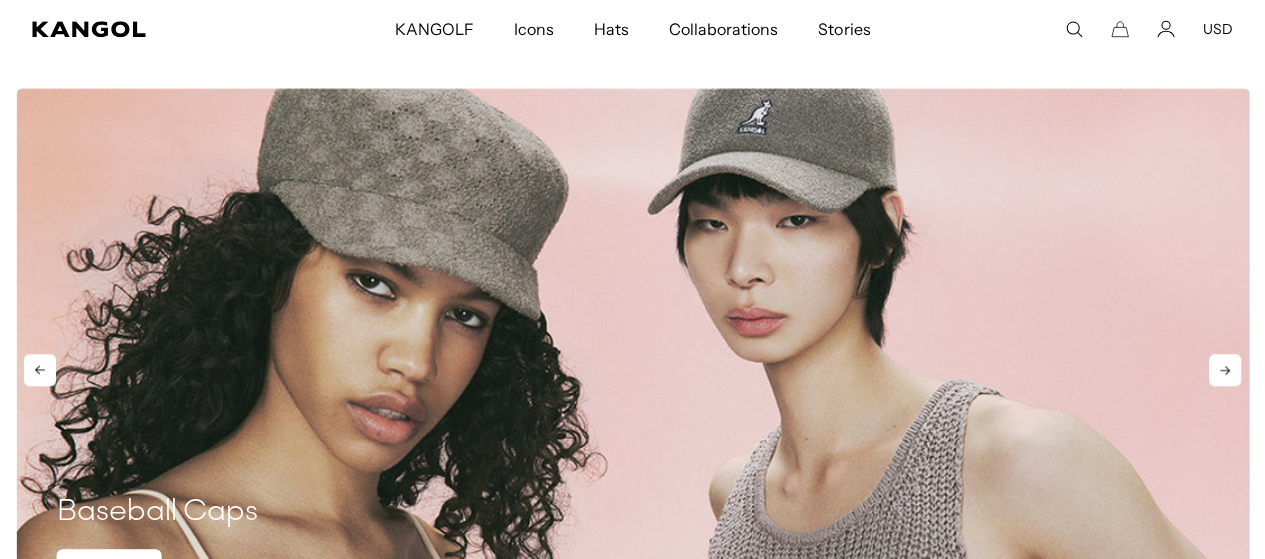 click at bounding box center [633, 353] 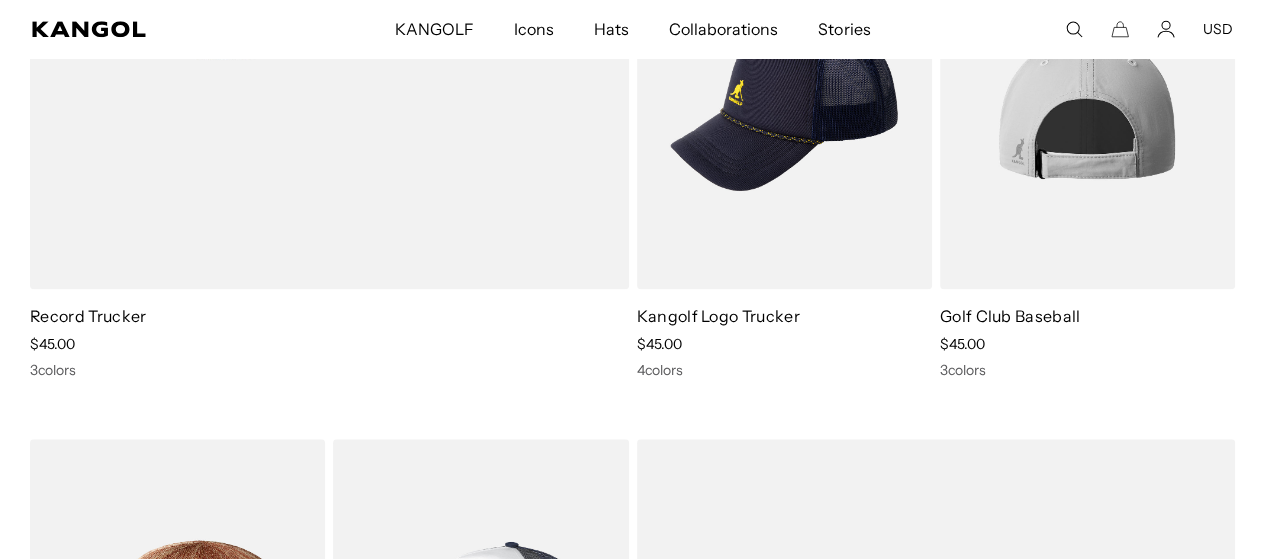 scroll, scrollTop: 1757, scrollLeft: 0, axis: vertical 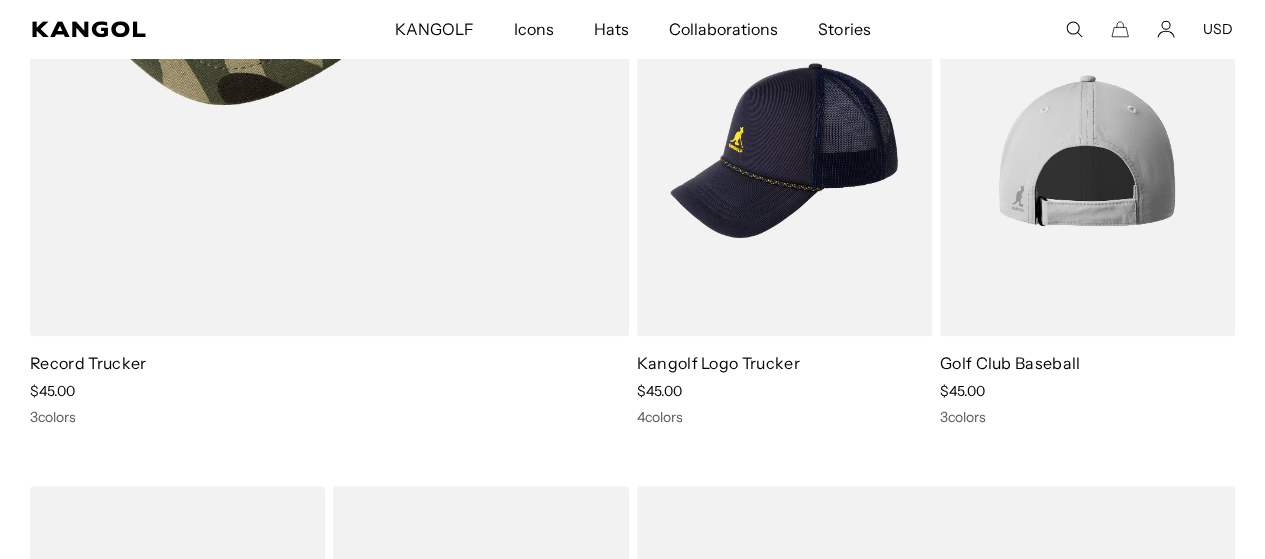 click on "Skip to content
My Bag
( 0 )
Your cart is empty.
Explore new hats
Loading...
Subtotal
$0.00 USD
Taxes, shipping, and discounts are calculated at checkout
Checkout
View My Bag
Free Shipping on orders $79+ to the Continental US
Free Shipping on orders $79+ to the Continental US" at bounding box center (632, 3248) 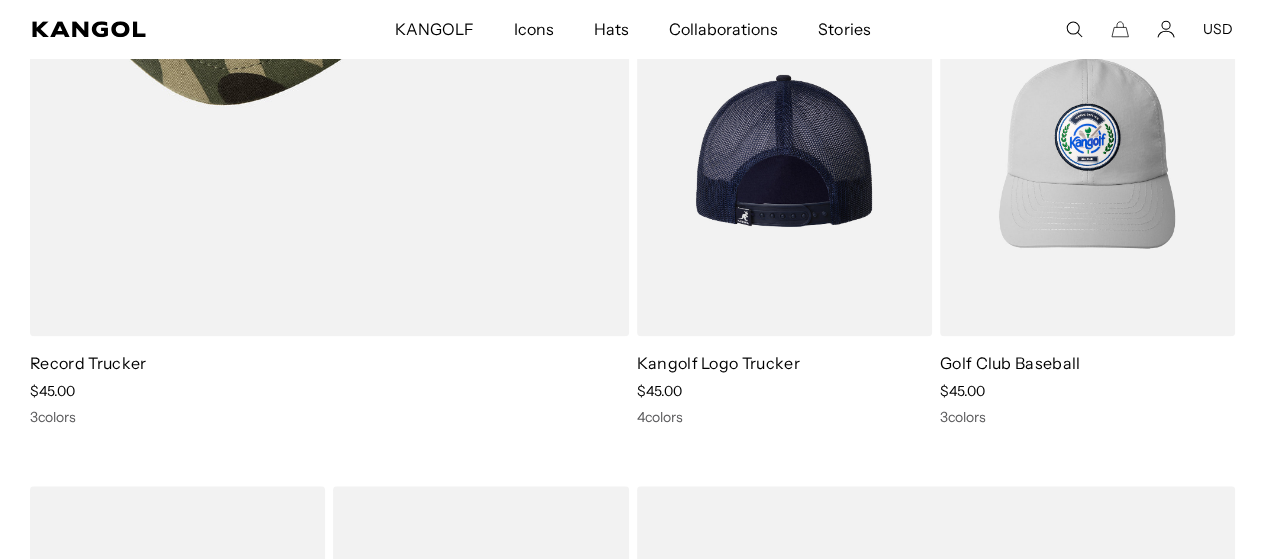click on "Kangolf Logo Trucker" at bounding box center [718, 363] 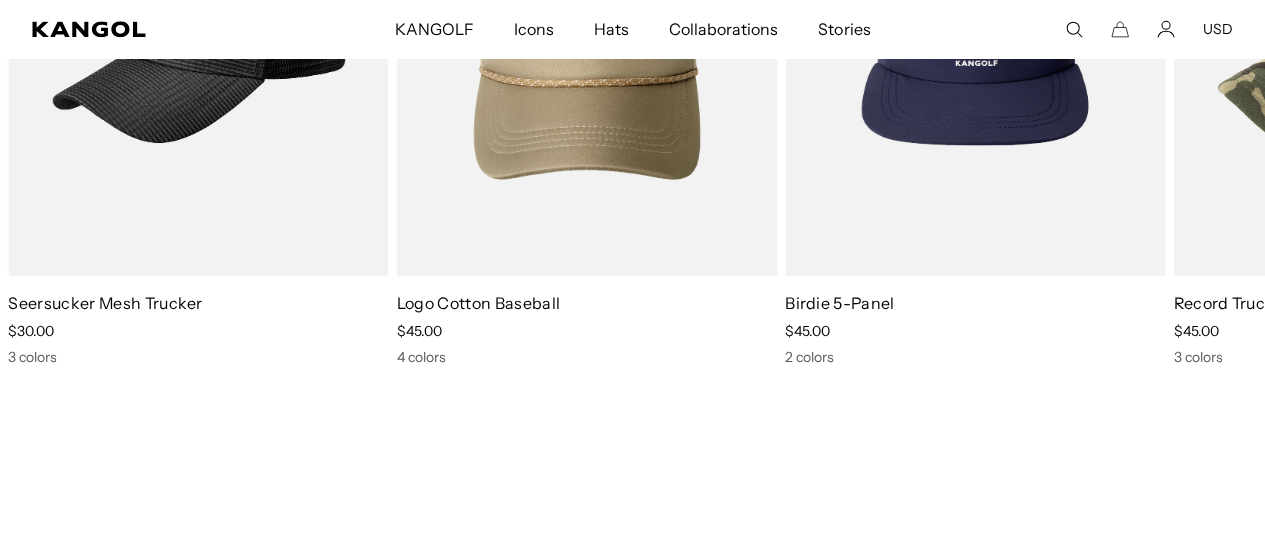 scroll, scrollTop: 0, scrollLeft: 0, axis: both 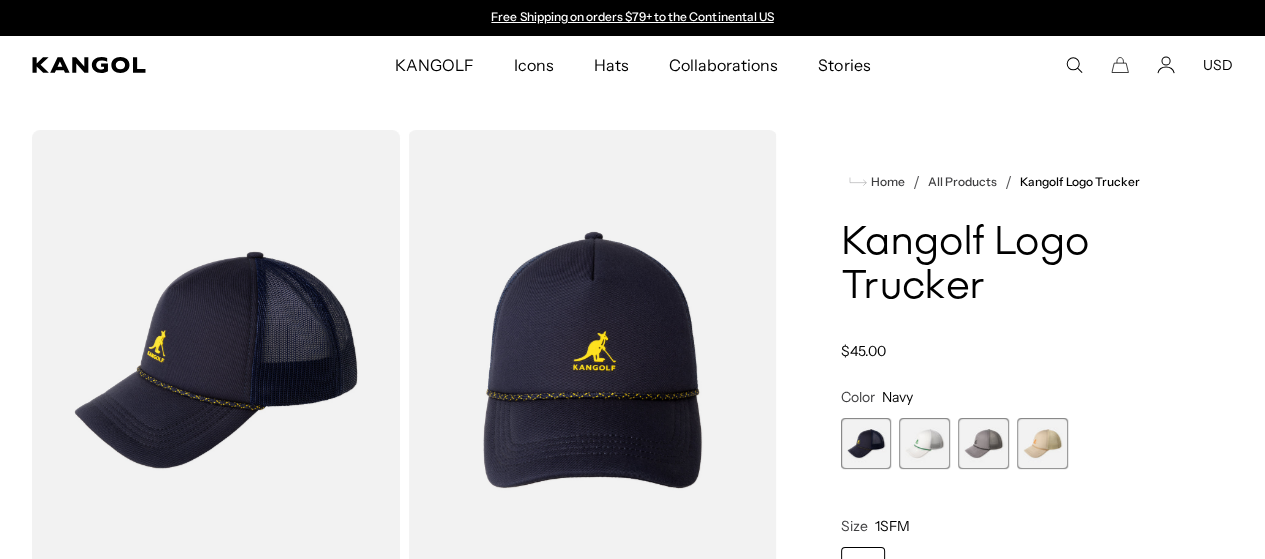 click on "Skip to content
My Bag
( 0 )
Your cart is empty.
Explore new hats
Loading...
Subtotal
$0.00 USD
Taxes, shipping, and discounts are calculated at checkout
Checkout
View My Bag
Free Shipping on orders $79+ to the Continental US
Free Shipping on orders $79+ to the Continental US" at bounding box center (632, 1796) 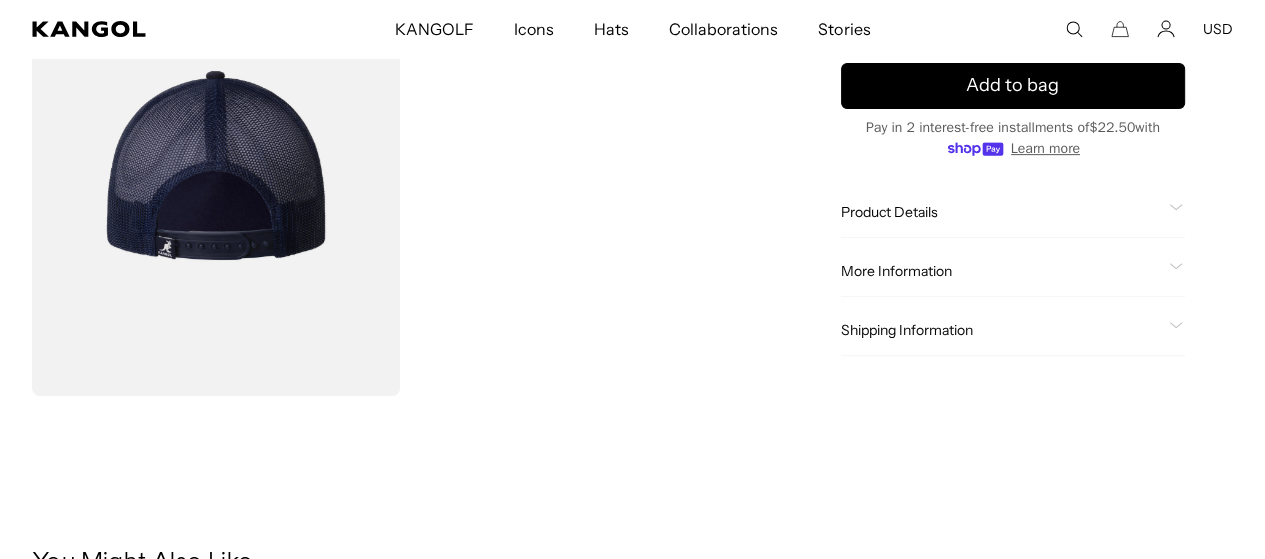 scroll, scrollTop: 768, scrollLeft: 0, axis: vertical 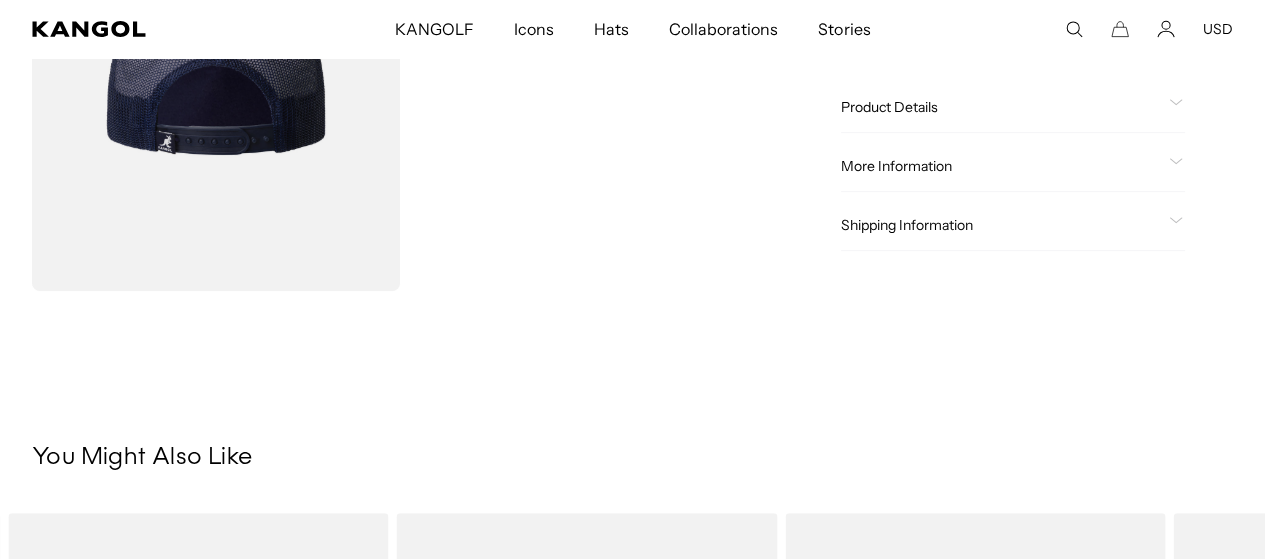 click on "Product Details" 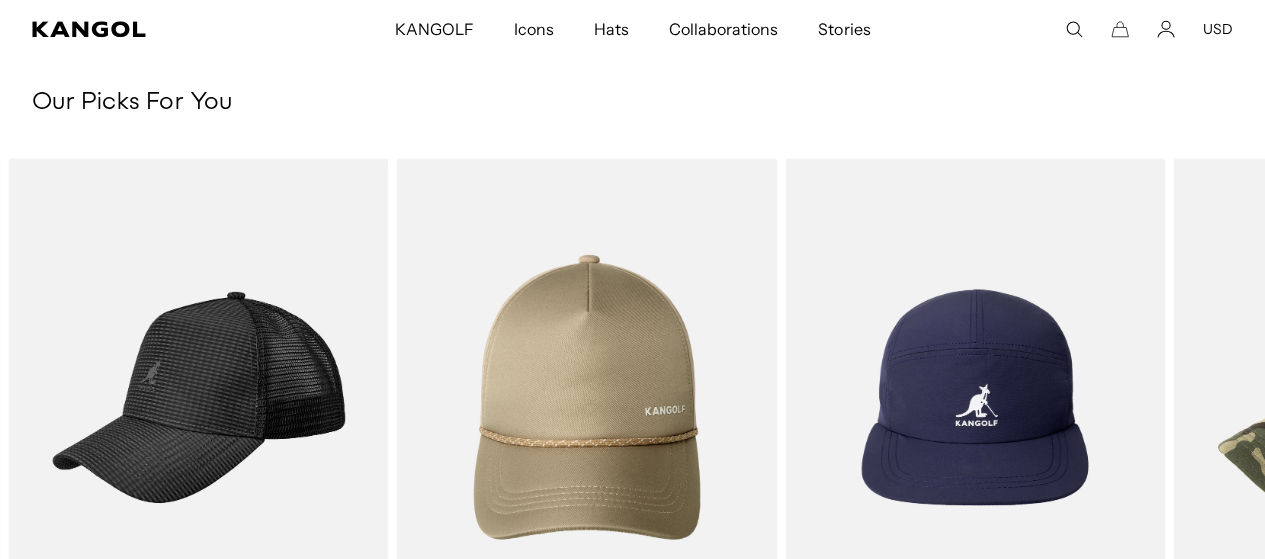 scroll, scrollTop: 2200, scrollLeft: 0, axis: vertical 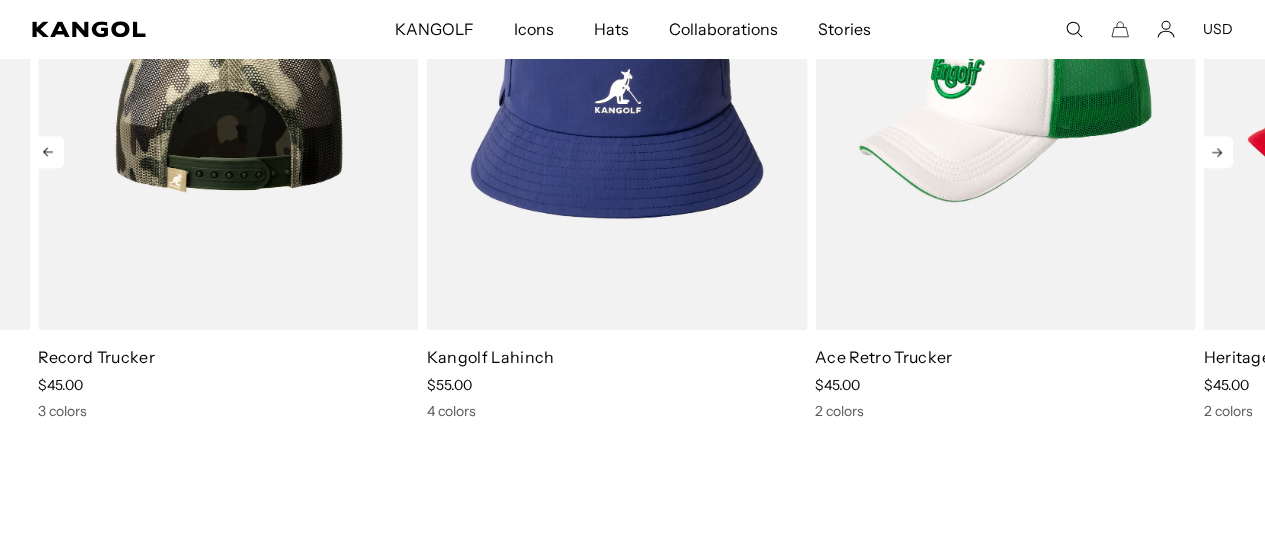 drag, startPoint x: 1225, startPoint y: 368, endPoint x: 58, endPoint y: 190, distance: 1180.497 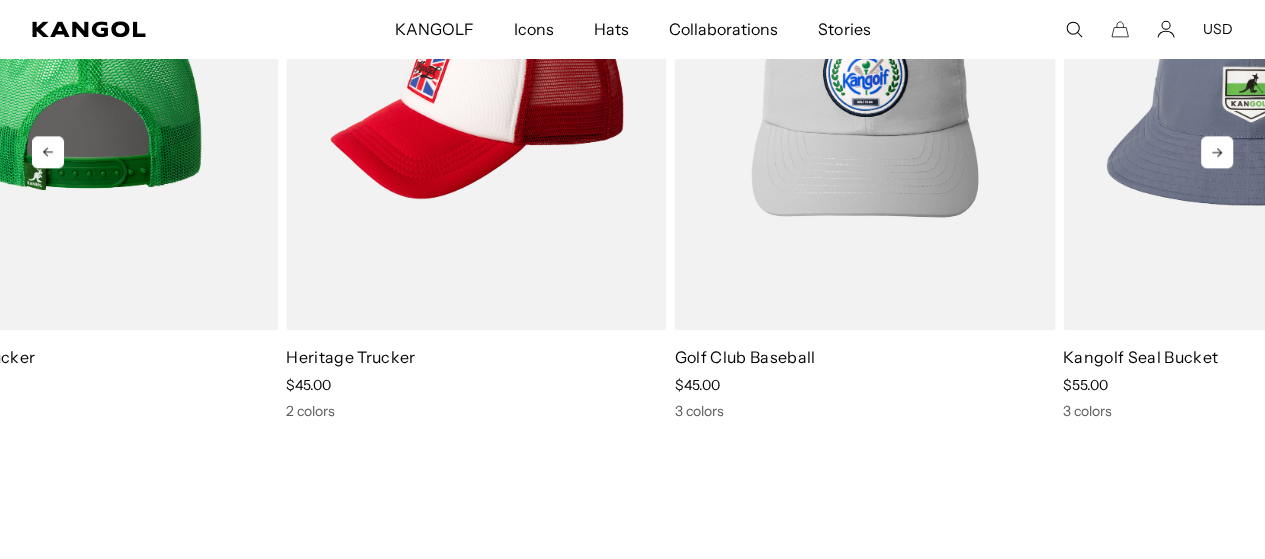 drag, startPoint x: 433, startPoint y: 140, endPoint x: 186, endPoint y: 71, distance: 256.45663 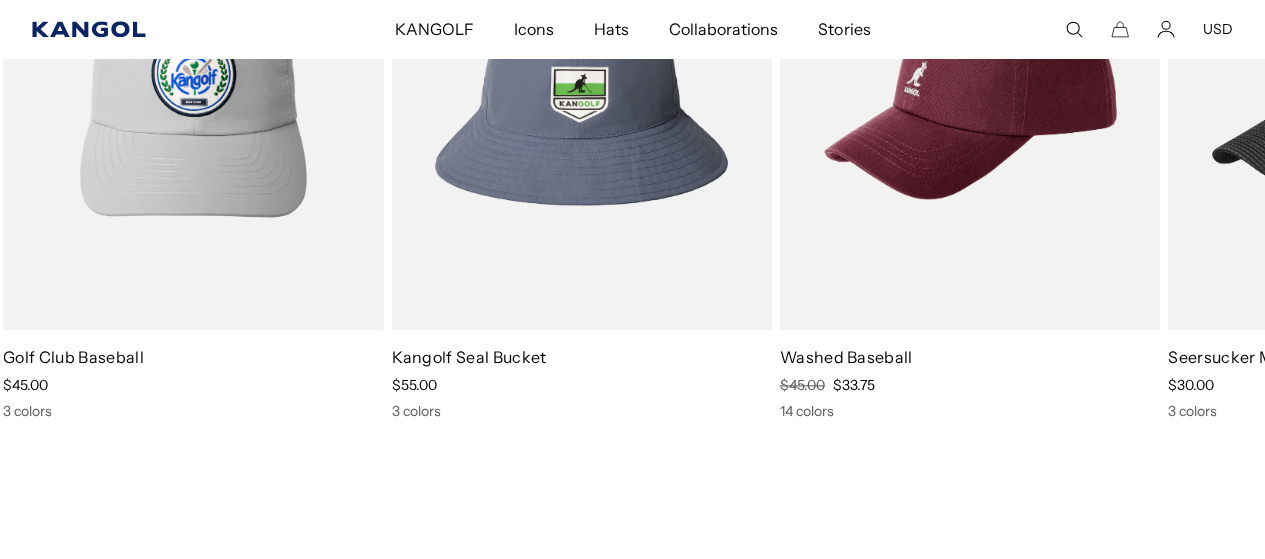 drag, startPoint x: 581, startPoint y: 87, endPoint x: 180, endPoint y: 26, distance: 405.61313 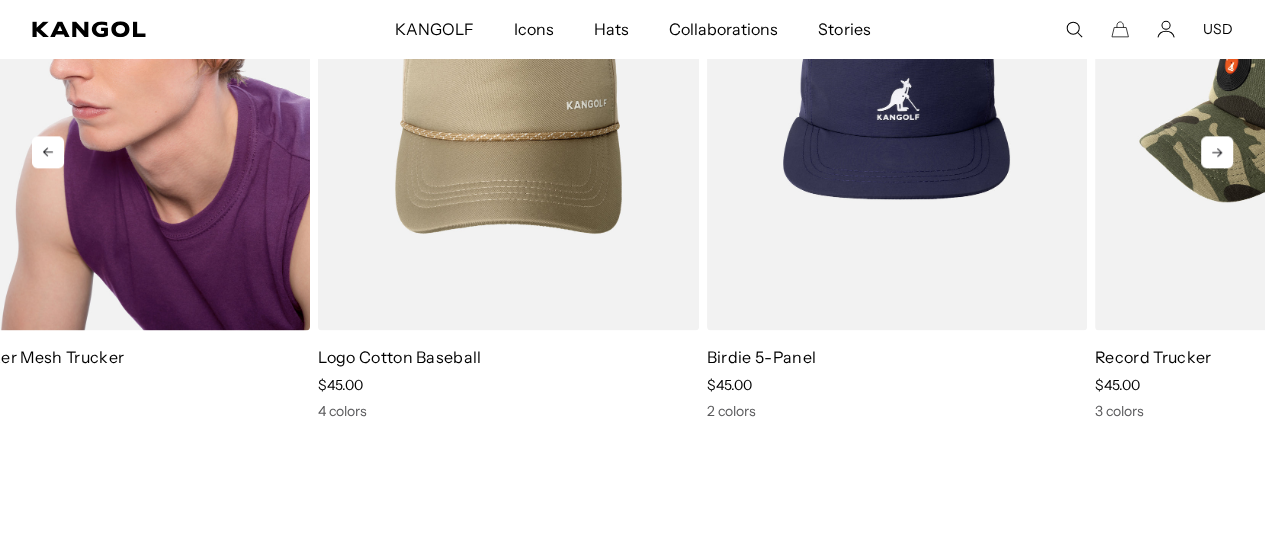 drag, startPoint x: 959, startPoint y: 213, endPoint x: 80, endPoint y: 85, distance: 888.2708 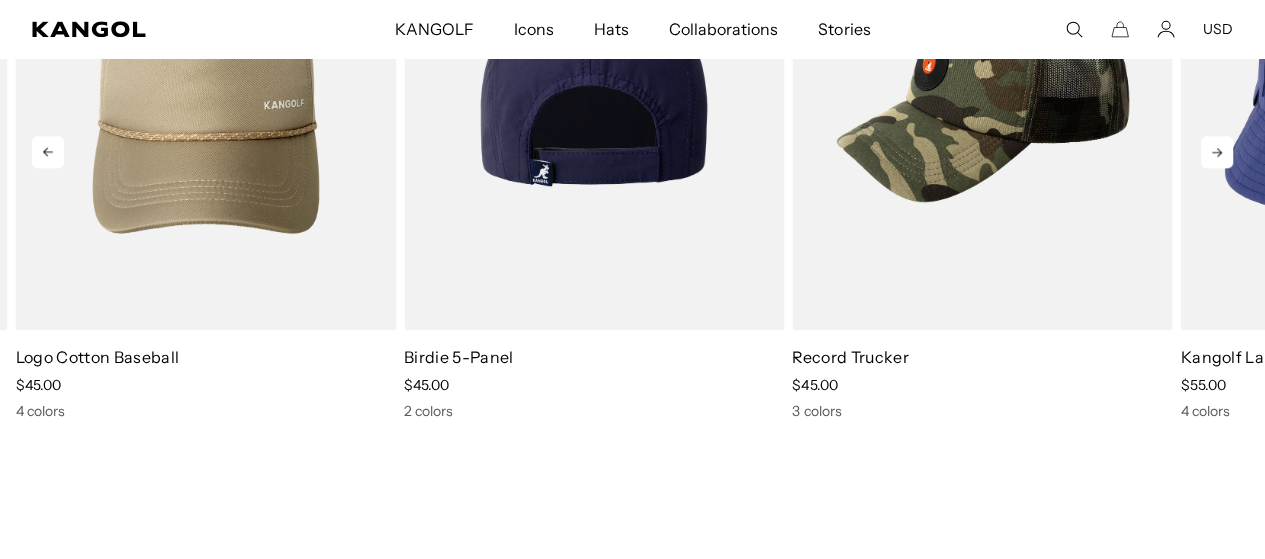 drag, startPoint x: 788, startPoint y: 173, endPoint x: 254, endPoint y: 59, distance: 546.03296 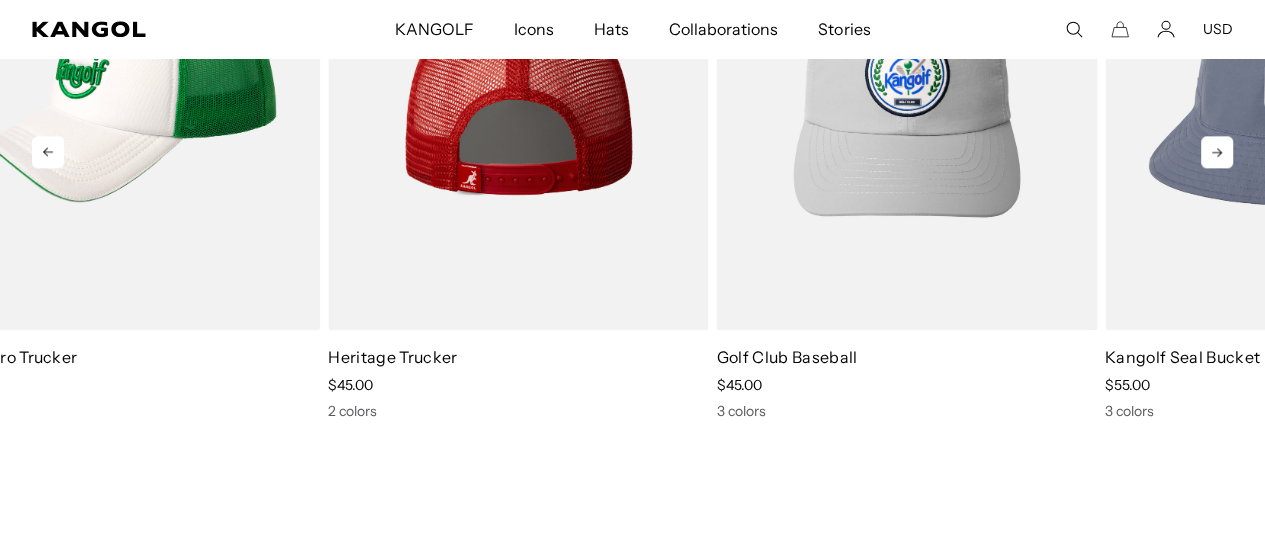 drag, startPoint x: 876, startPoint y: 194, endPoint x: 304, endPoint y: 60, distance: 587.48615 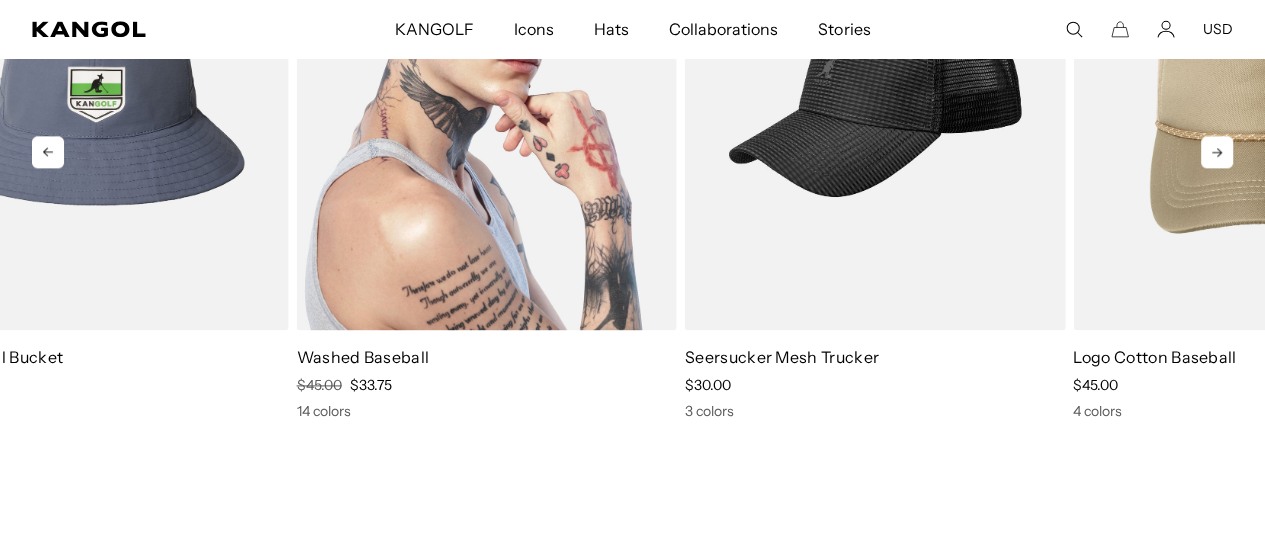 drag, startPoint x: 858, startPoint y: 189, endPoint x: 369, endPoint y: 71, distance: 503.0358 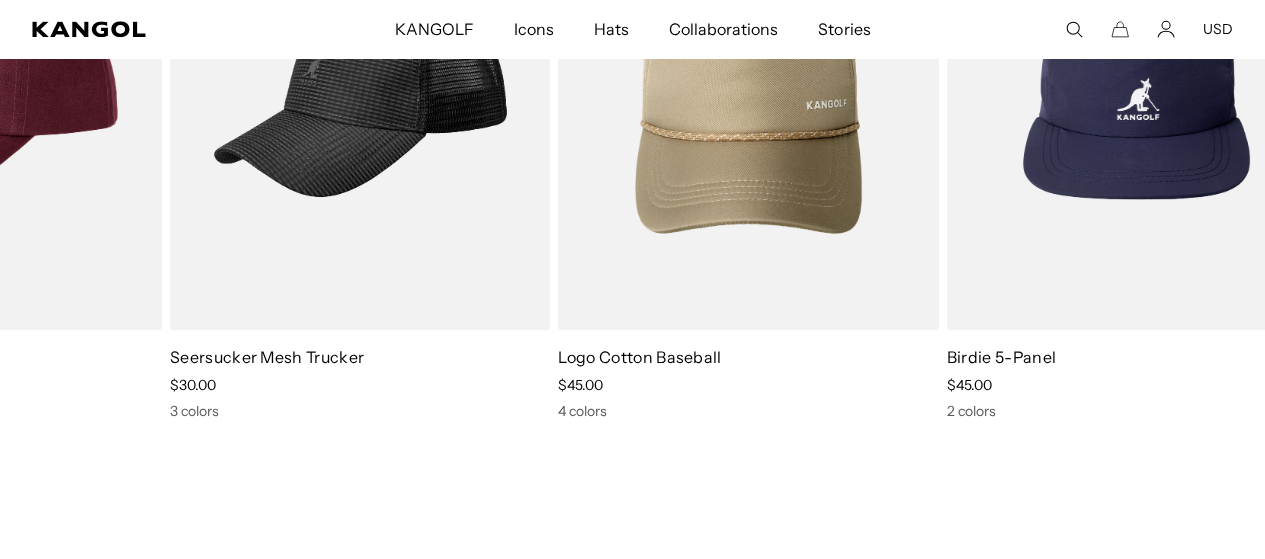 drag, startPoint x: 1056, startPoint y: 186, endPoint x: 337, endPoint y: 33, distance: 735.09863 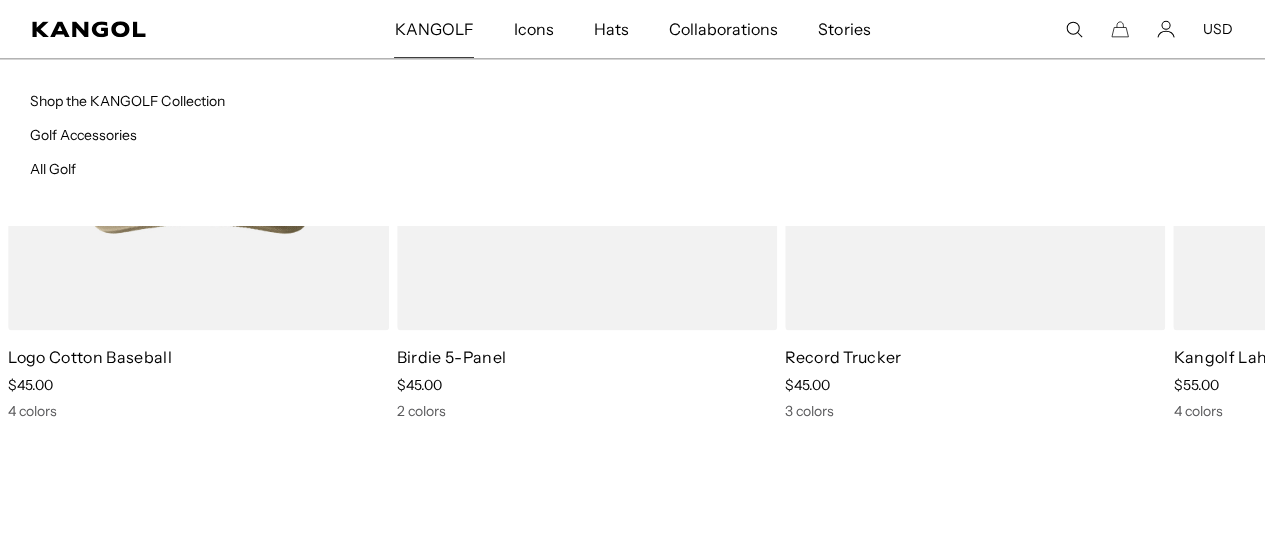 drag, startPoint x: 1060, startPoint y: 196, endPoint x: 693, endPoint y: 165, distance: 368.30695 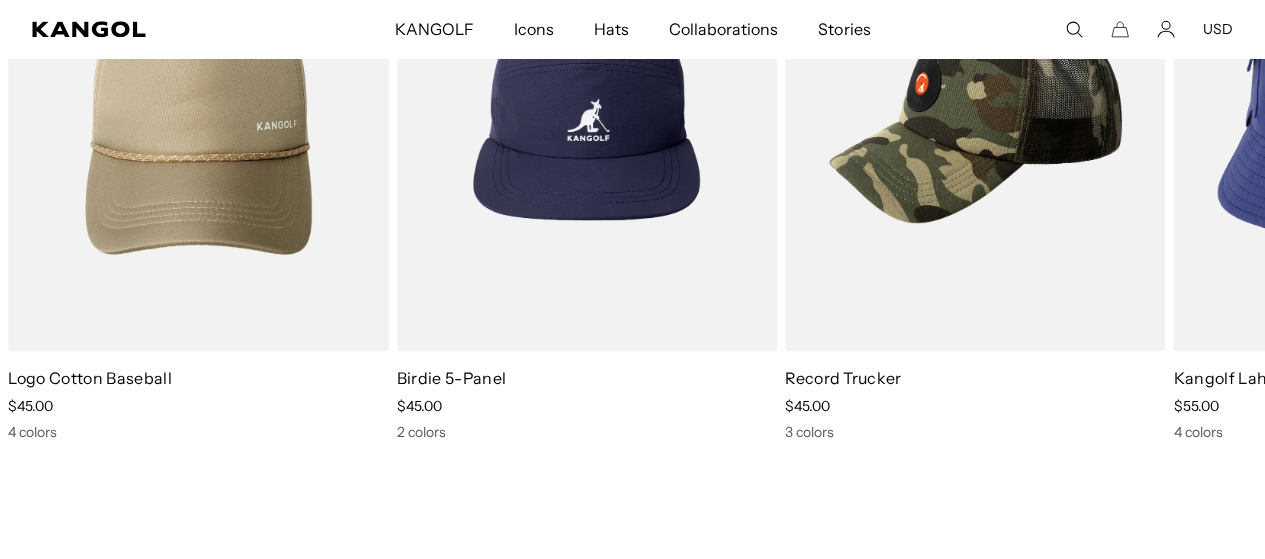 scroll, scrollTop: 2218, scrollLeft: 0, axis: vertical 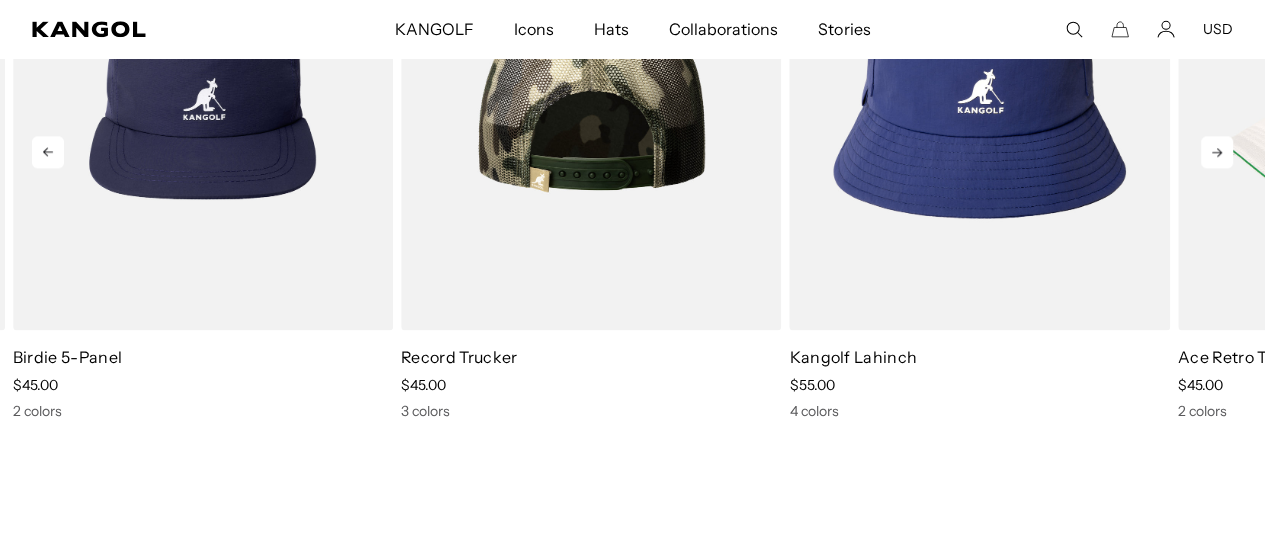 drag, startPoint x: 1015, startPoint y: 308, endPoint x: 720, endPoint y: 245, distance: 301.65213 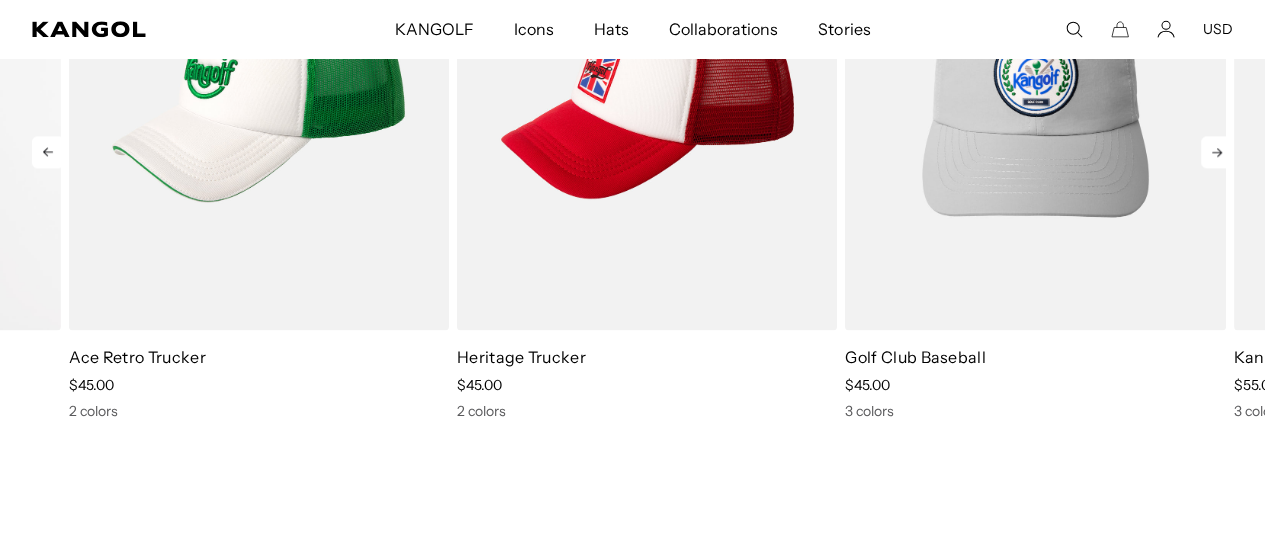 drag, startPoint x: 1024, startPoint y: 327, endPoint x: 0, endPoint y: 134, distance: 1042.0293 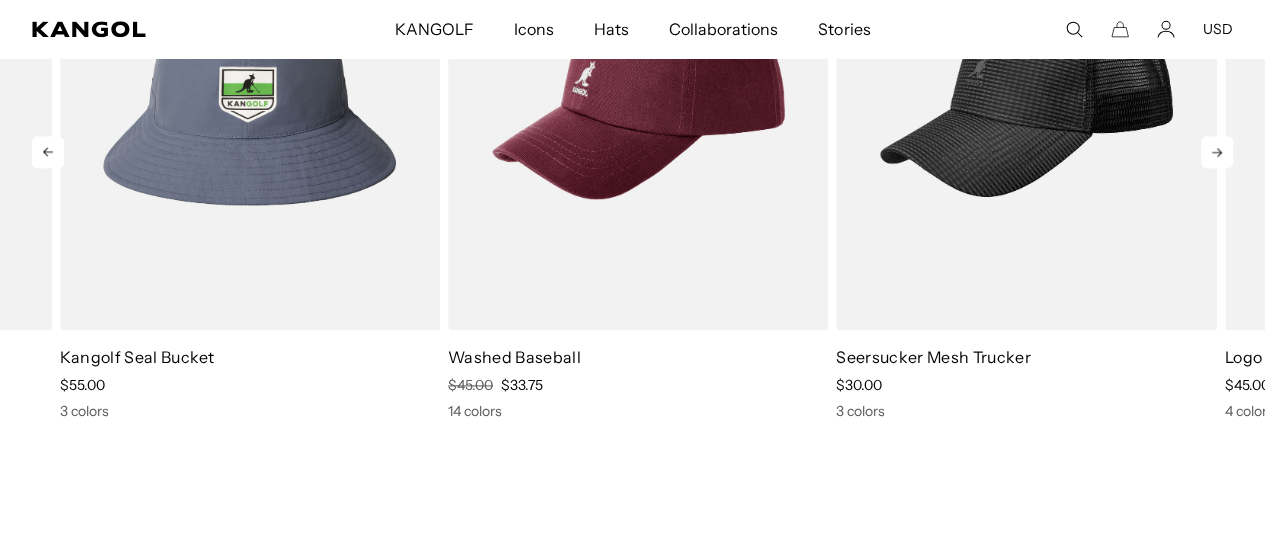 drag, startPoint x: 962, startPoint y: 273, endPoint x: 36, endPoint y: 127, distance: 937.4391 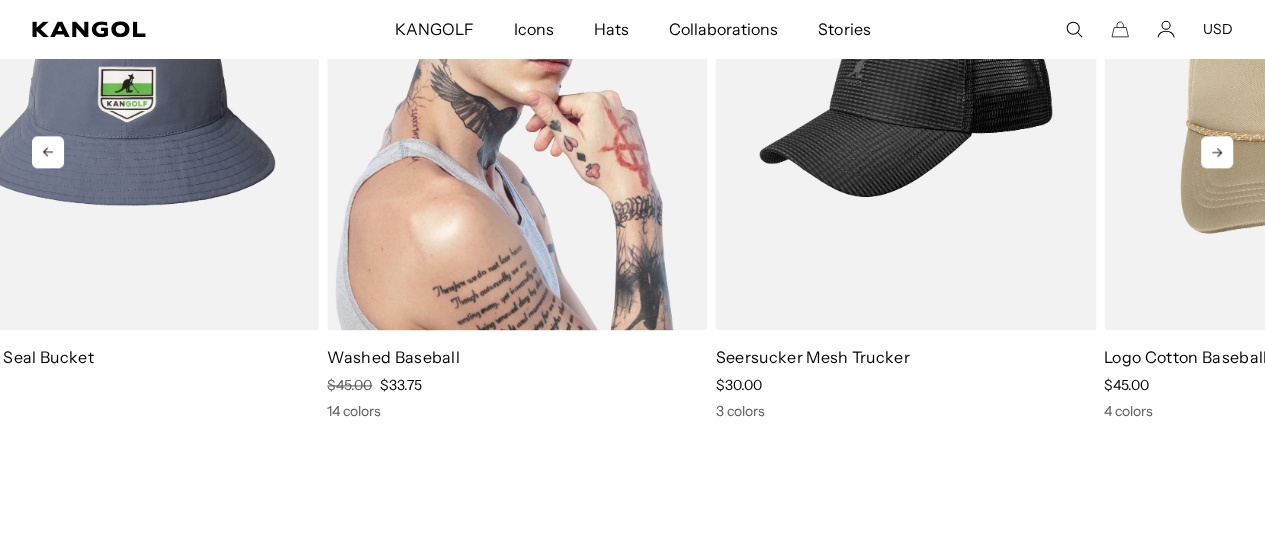 drag, startPoint x: 584, startPoint y: 174, endPoint x: 552, endPoint y: 172, distance: 32.06244 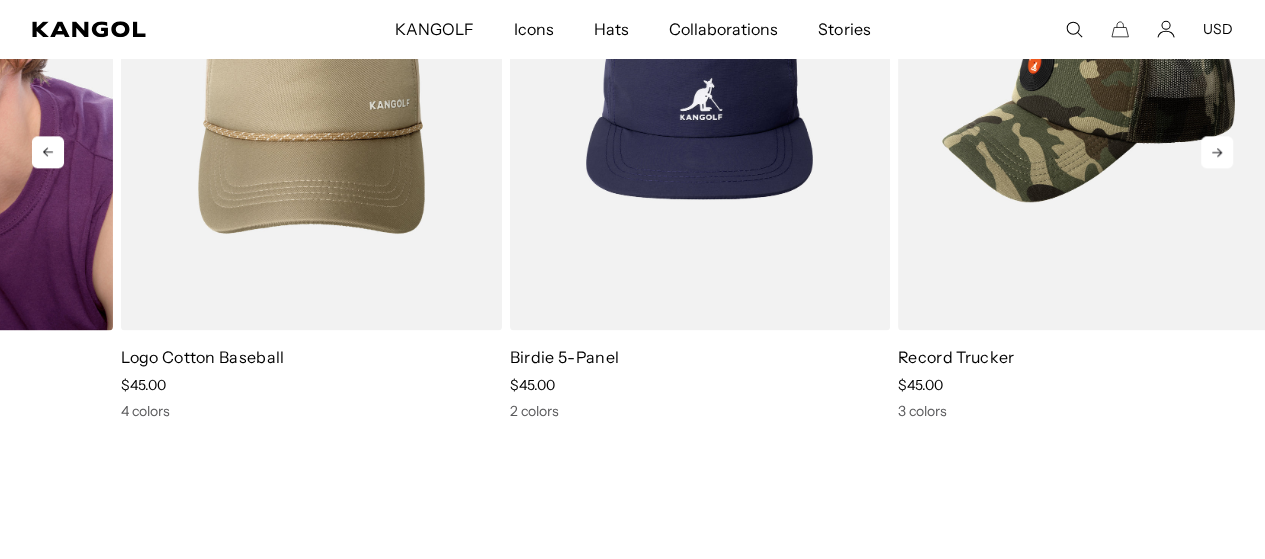 drag, startPoint x: 1113, startPoint y: 344, endPoint x: 23, endPoint y: 207, distance: 1098.5759 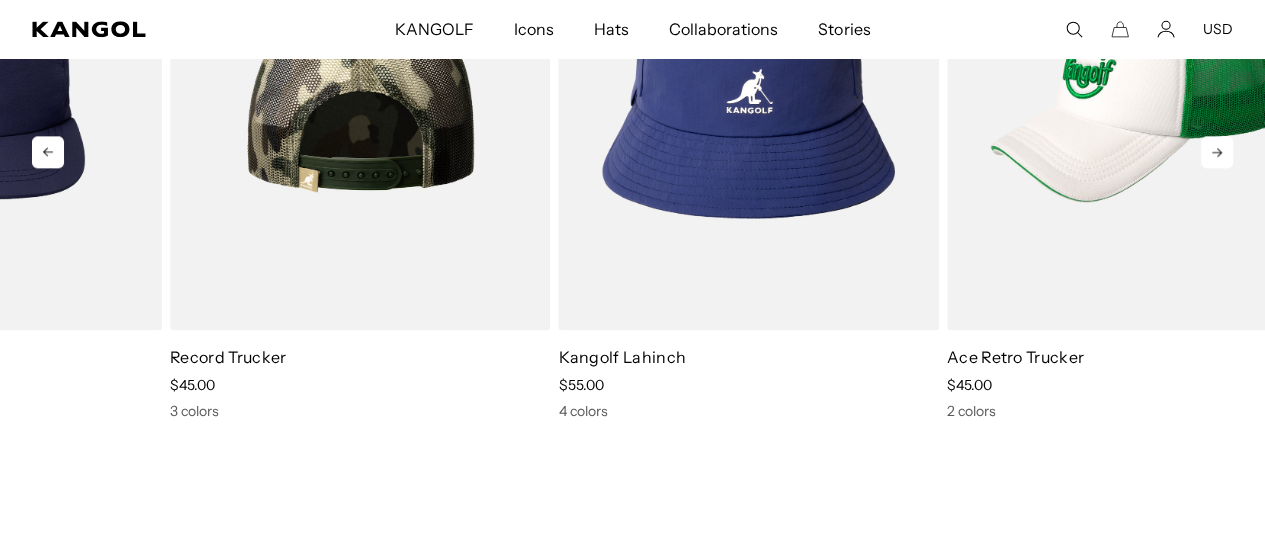 drag, startPoint x: 876, startPoint y: 322, endPoint x: 182, endPoint y: 141, distance: 717.2147 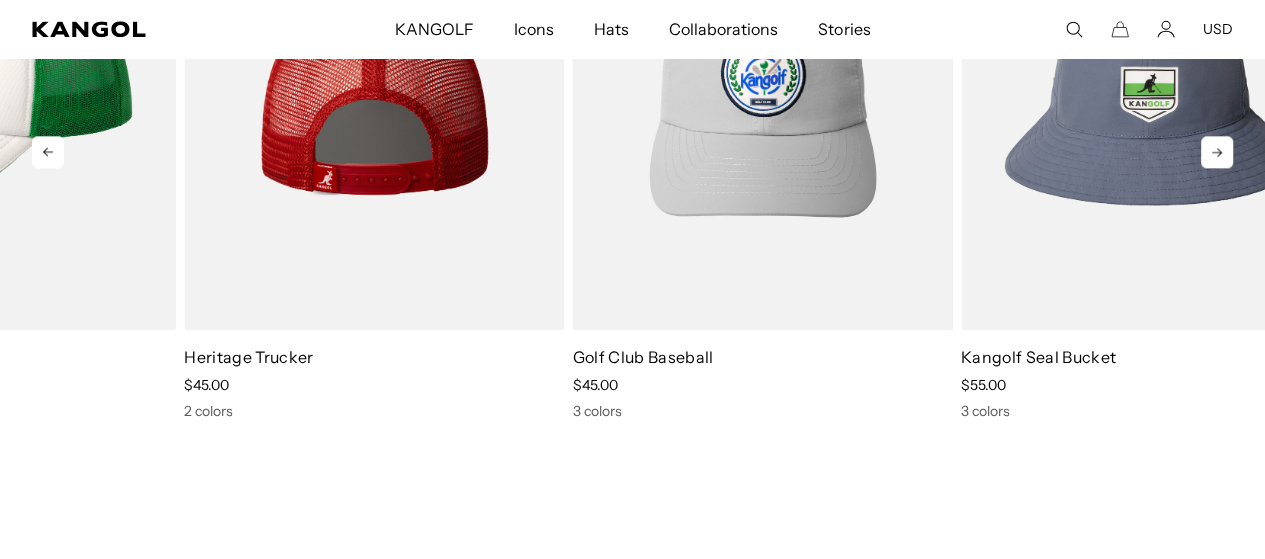 drag, startPoint x: 1051, startPoint y: 273, endPoint x: 276, endPoint y: 108, distance: 792.3699 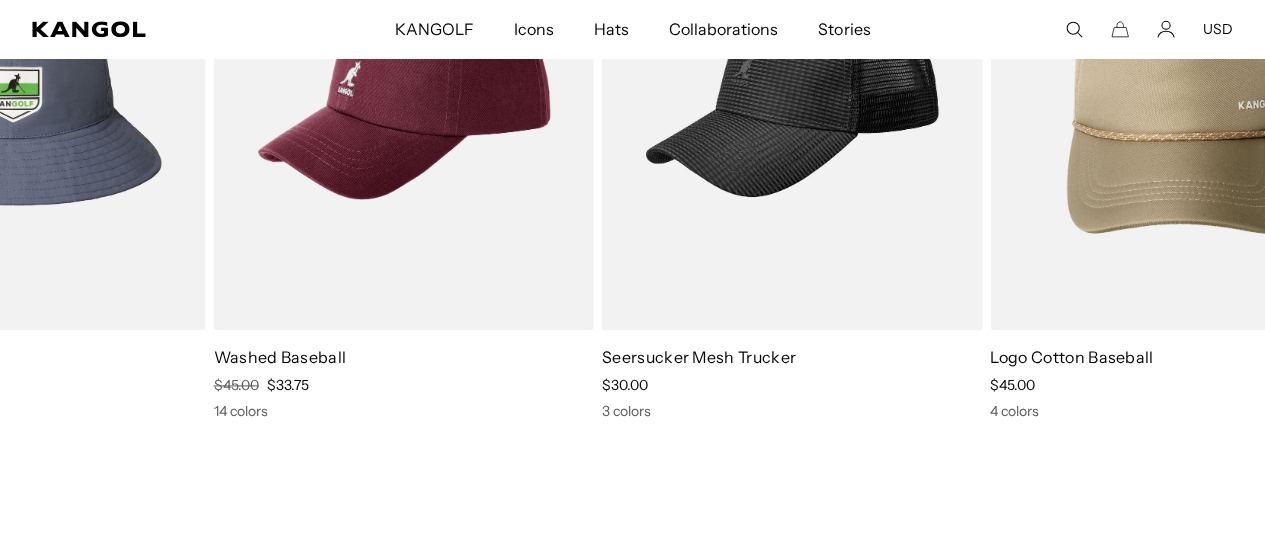 drag, startPoint x: 1039, startPoint y: 270, endPoint x: 299, endPoint y: 34, distance: 776.7213 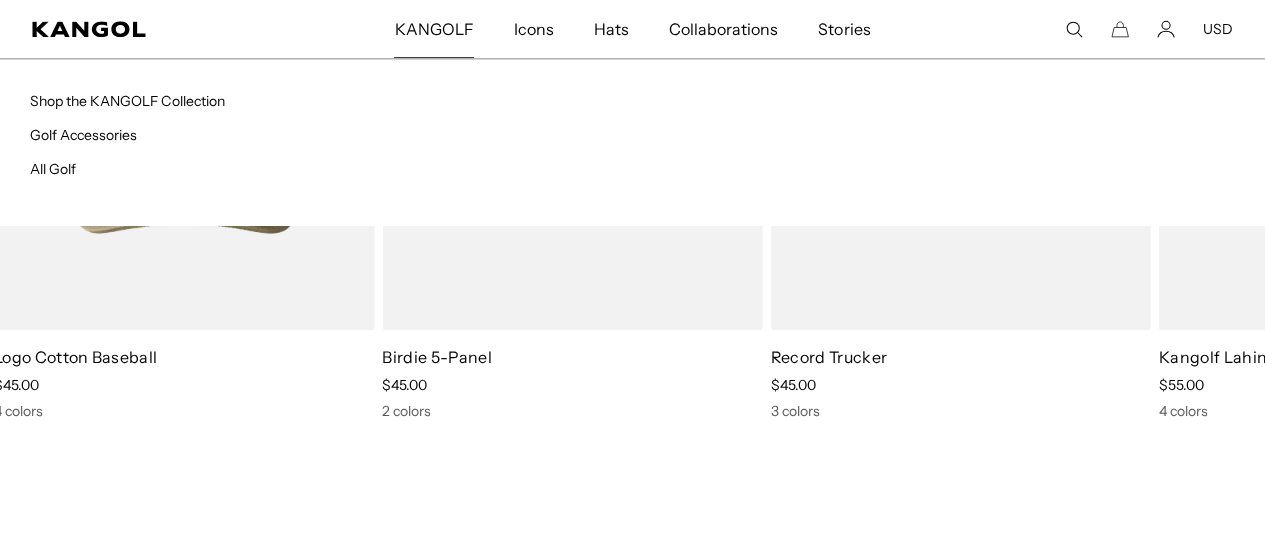 drag, startPoint x: 1154, startPoint y: 211, endPoint x: 378, endPoint y: 43, distance: 793.97736 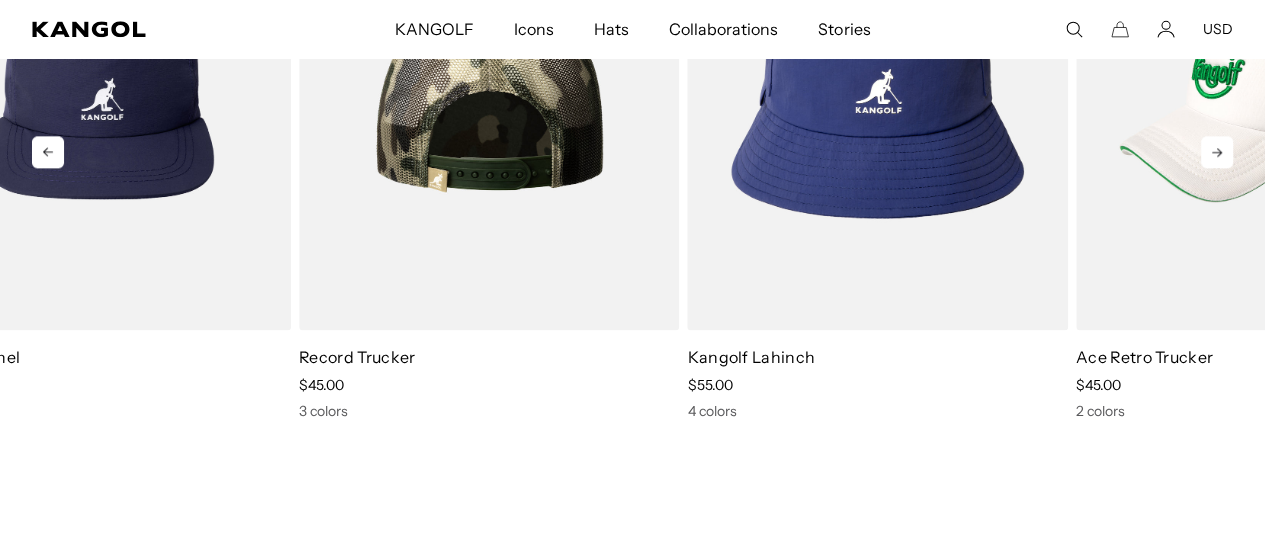 drag, startPoint x: 1122, startPoint y: 319, endPoint x: 659, endPoint y: 230, distance: 471.4764 